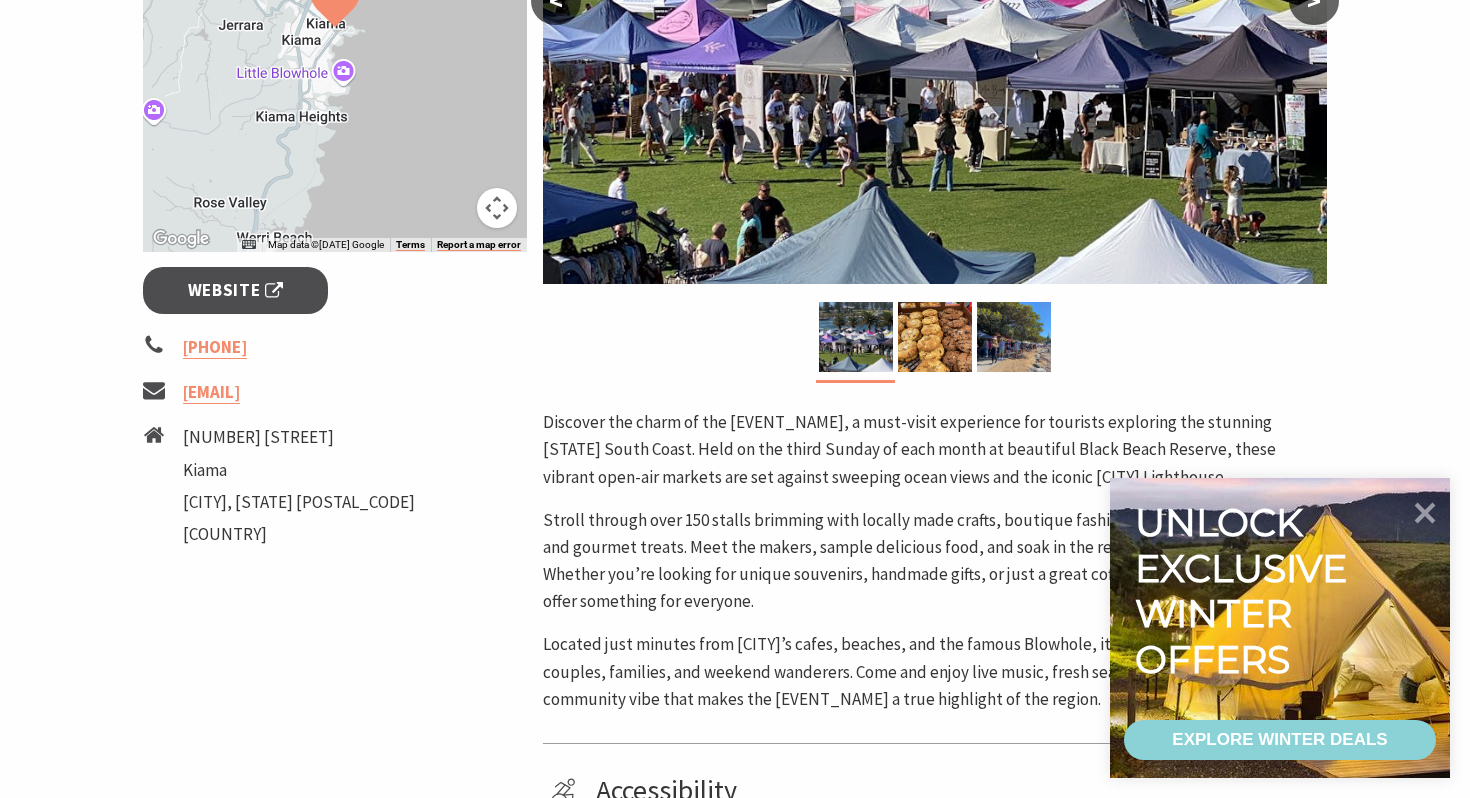 scroll, scrollTop: 610, scrollLeft: 0, axis: vertical 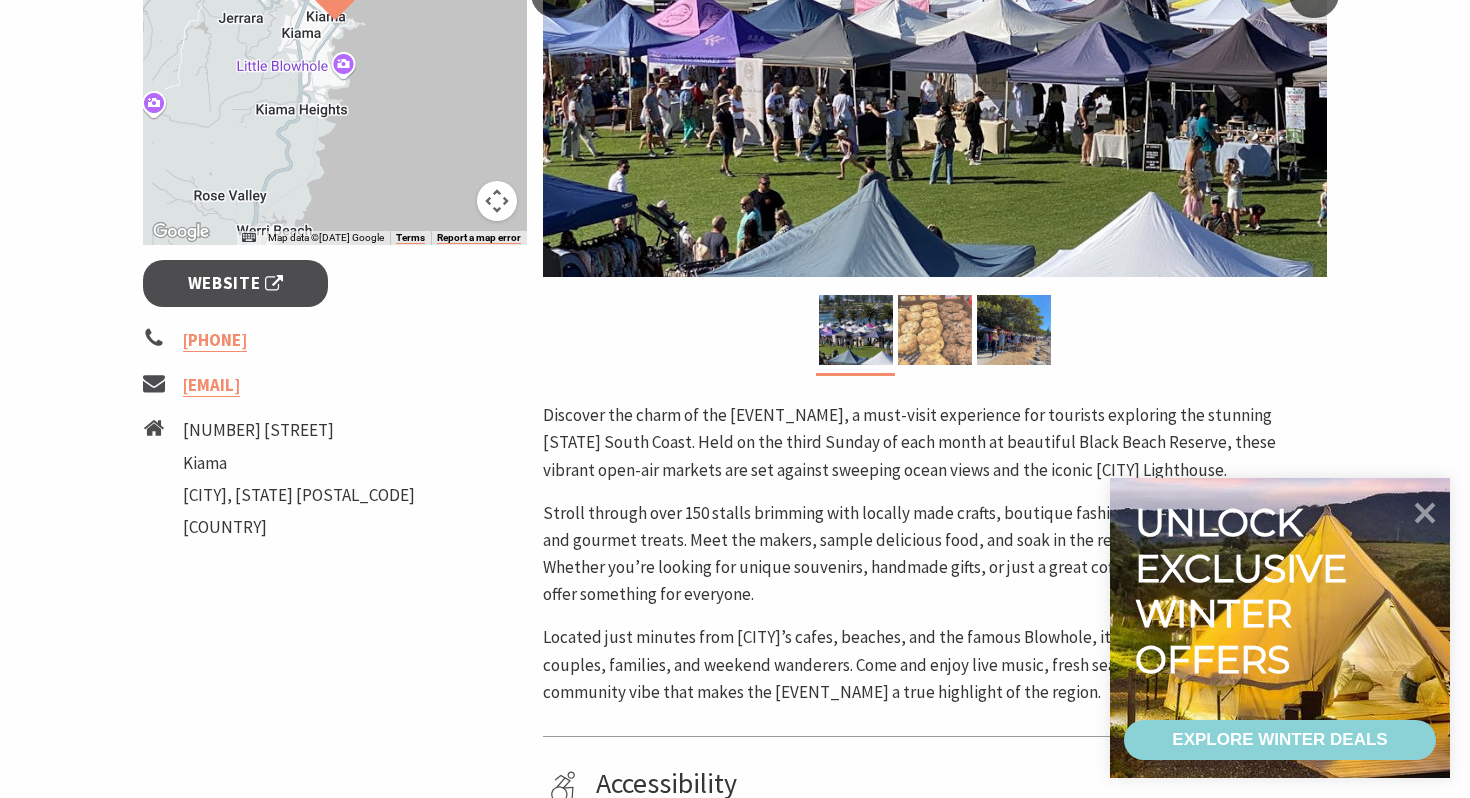 click at bounding box center [935, 330] 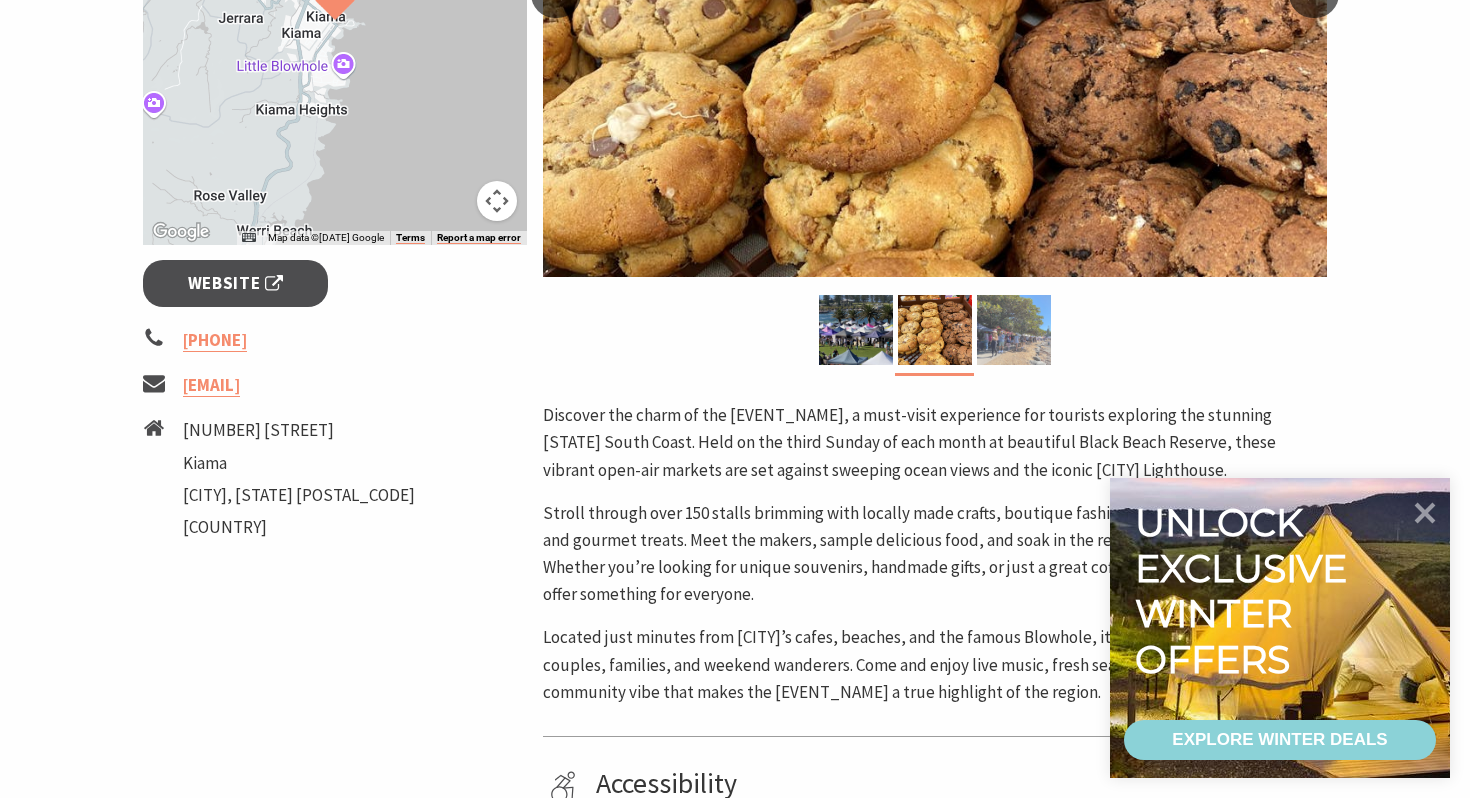 click at bounding box center (1014, 330) 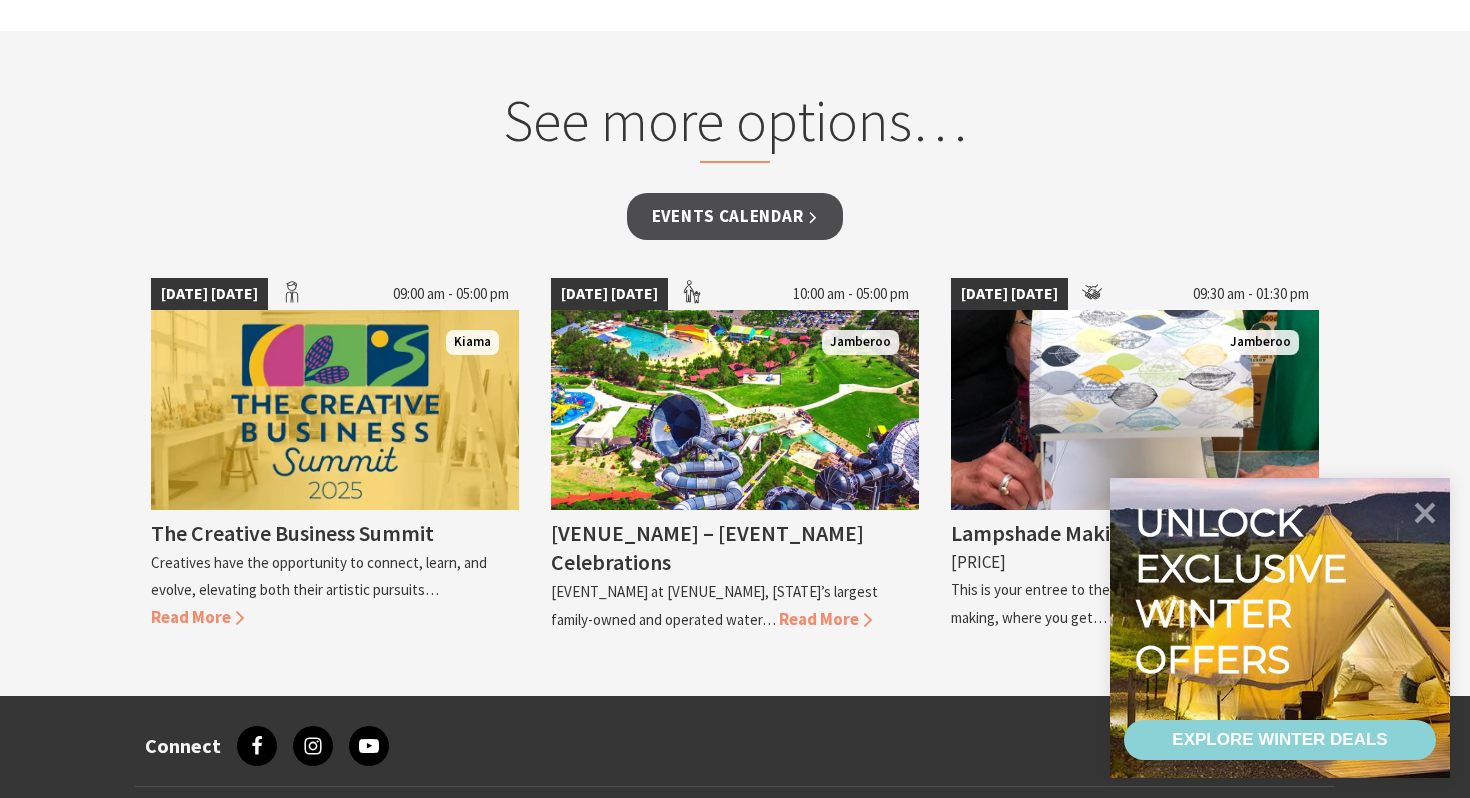 scroll, scrollTop: 1603, scrollLeft: 0, axis: vertical 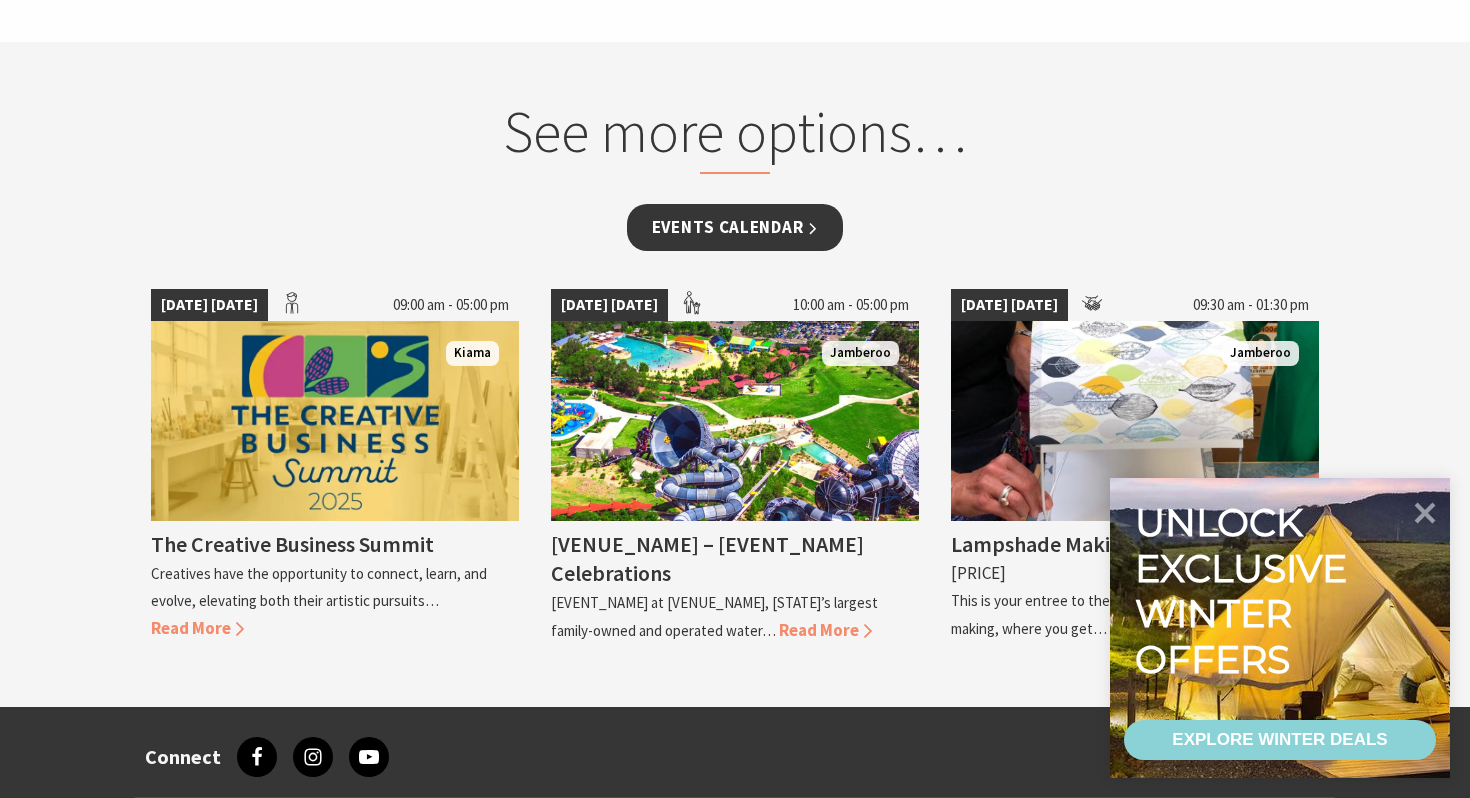 click on "Events Calendar" at bounding box center [735, 227] 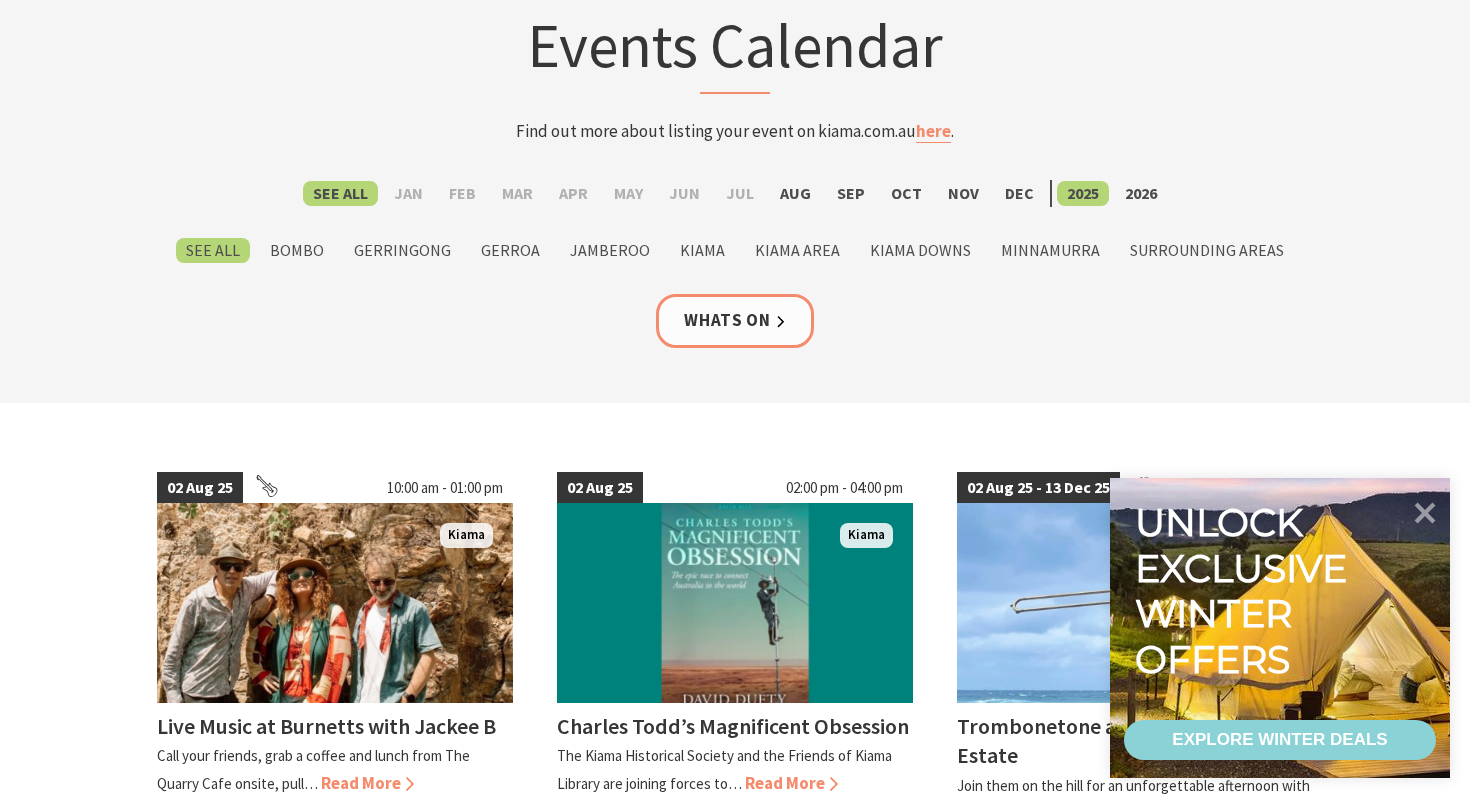 scroll, scrollTop: 161, scrollLeft: 0, axis: vertical 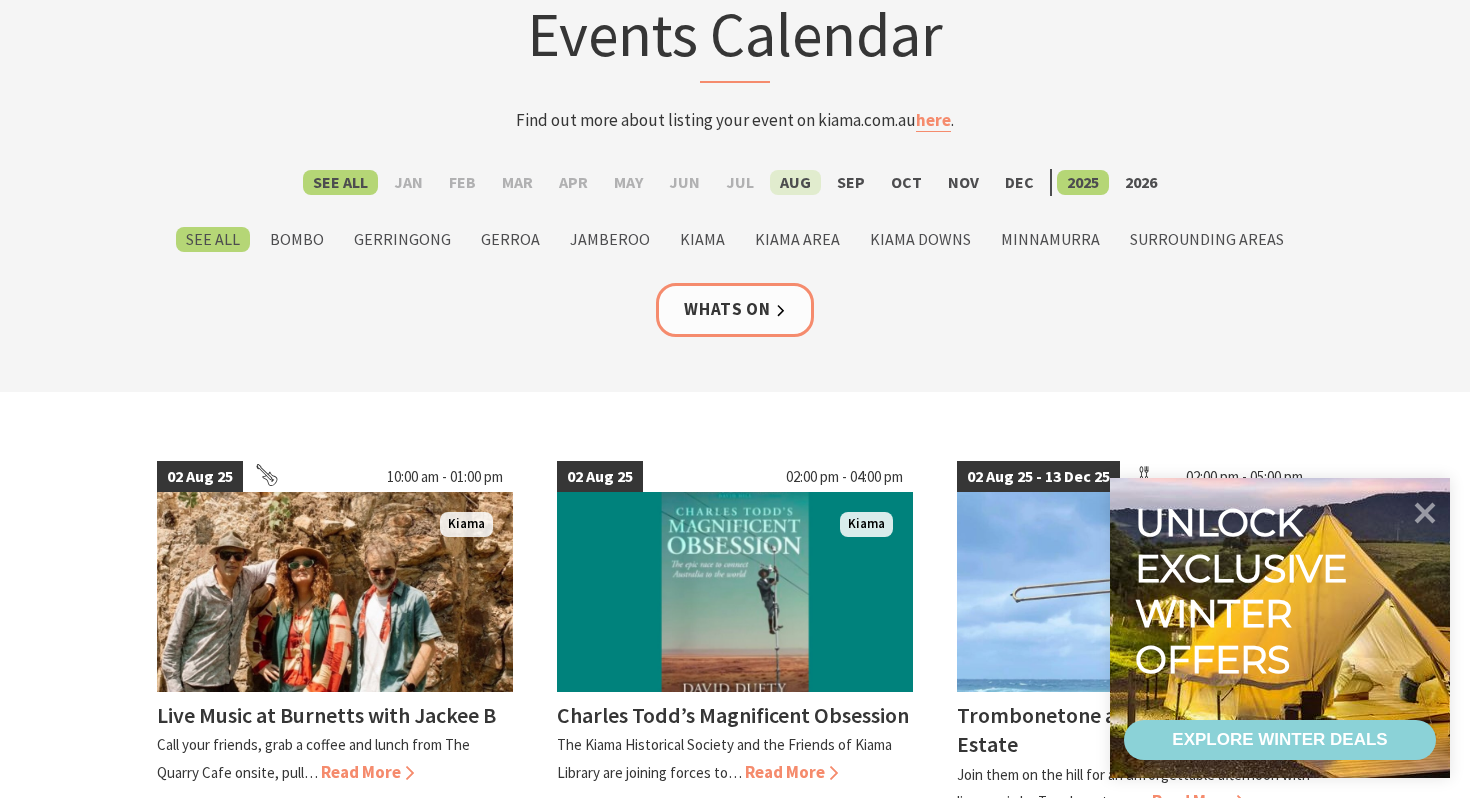 click on "[MONTH]" at bounding box center (795, 182) 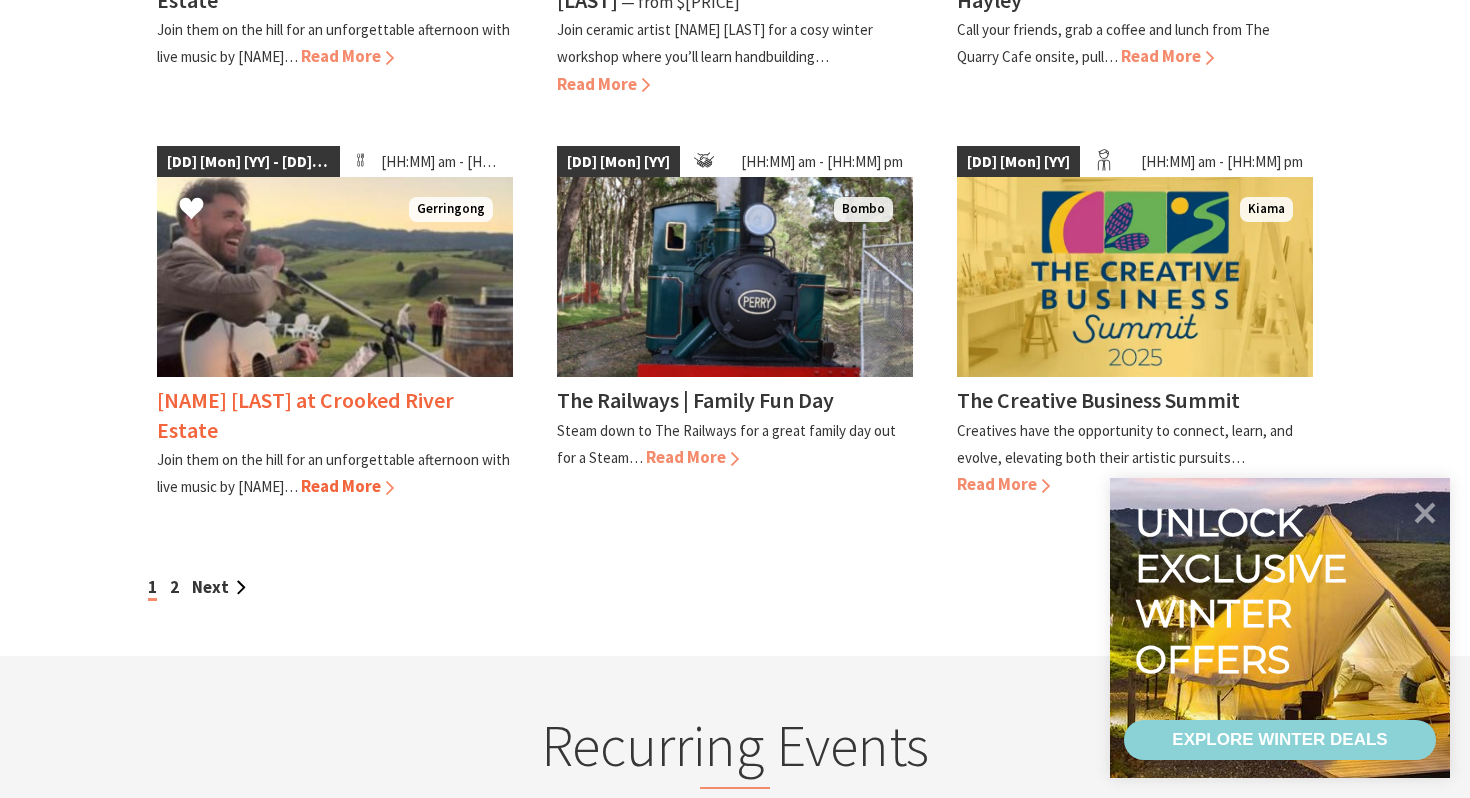 scroll, scrollTop: 1718, scrollLeft: 0, axis: vertical 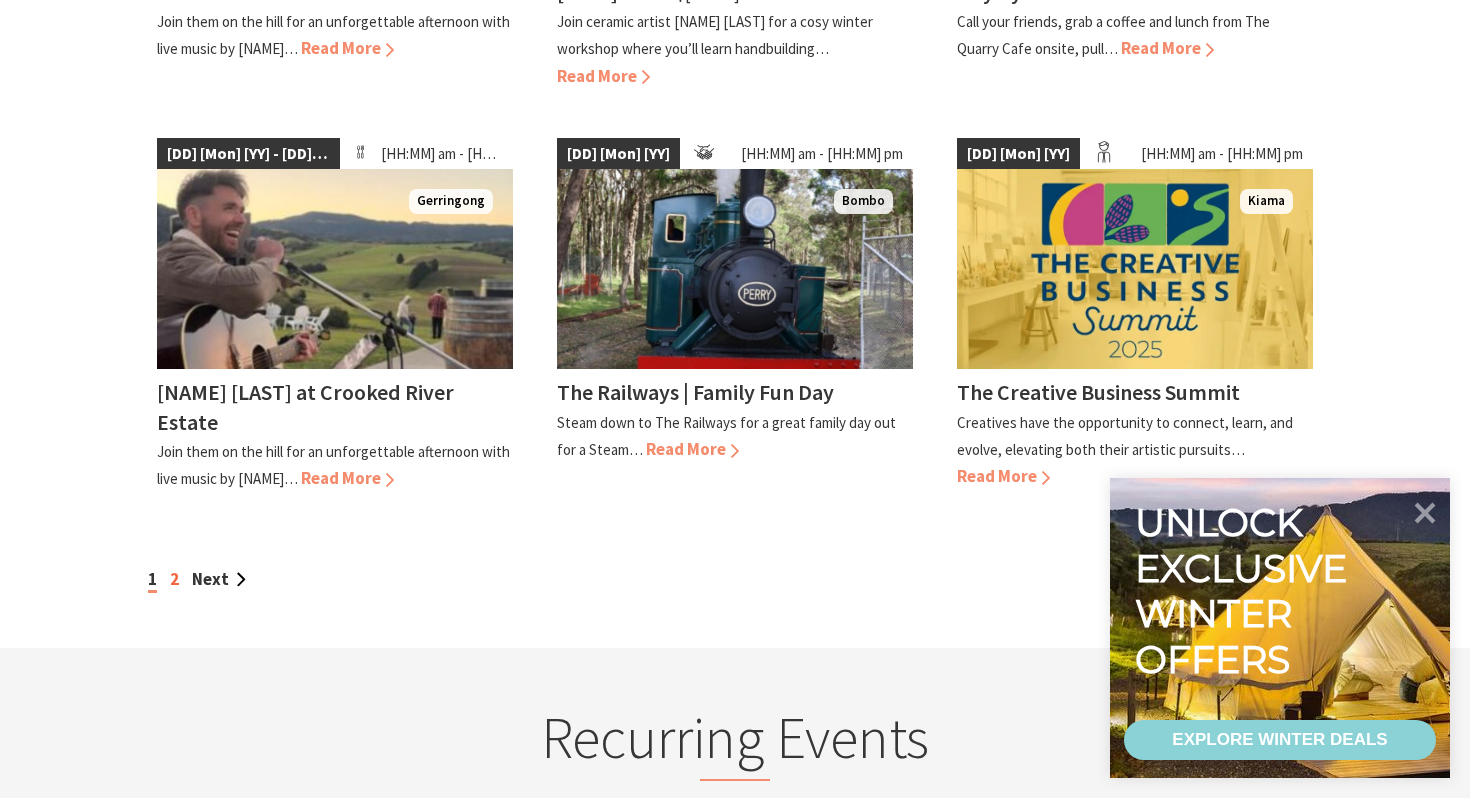 click on "2" at bounding box center (174, 579) 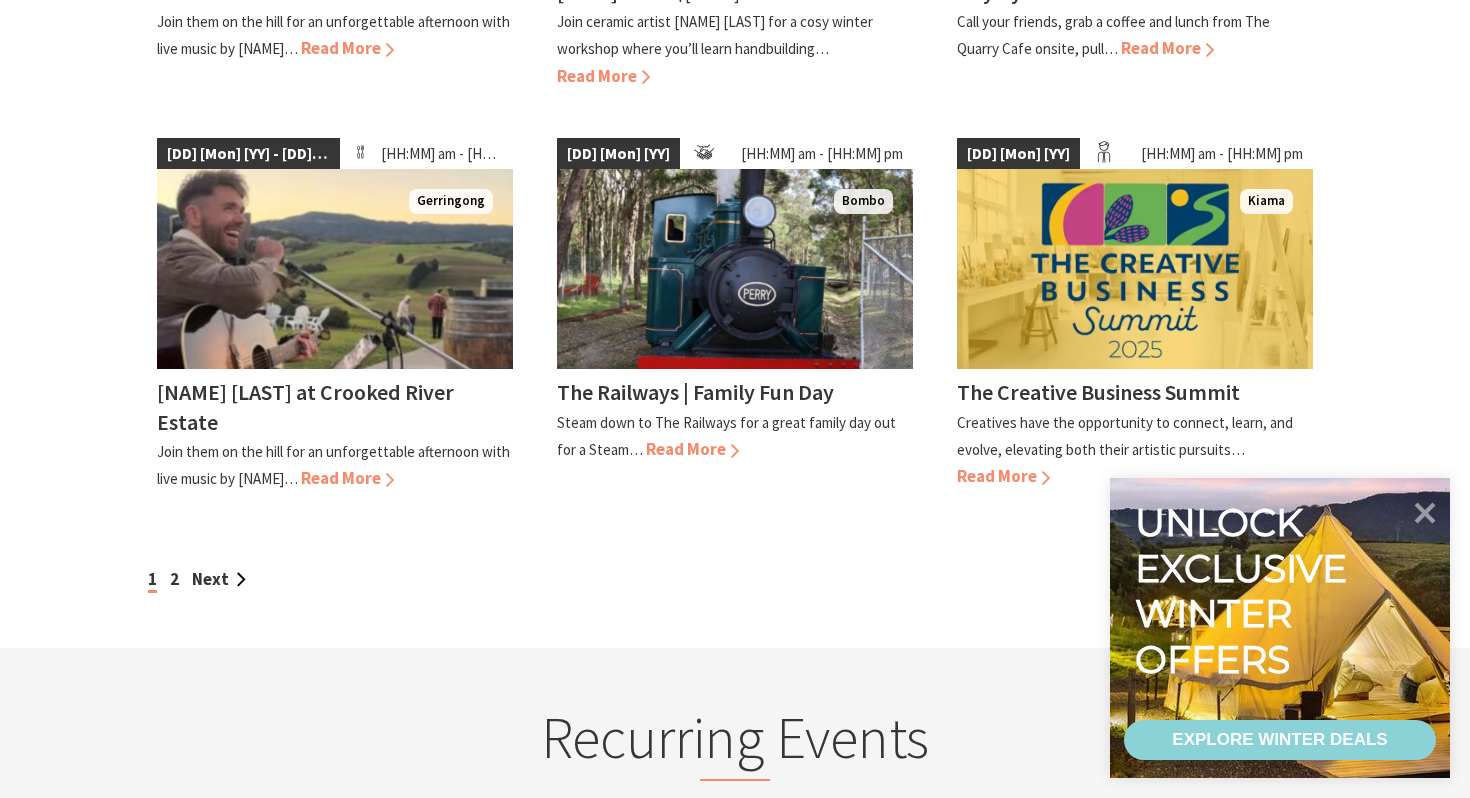 click on "1
2
Next" at bounding box center [735, 579] 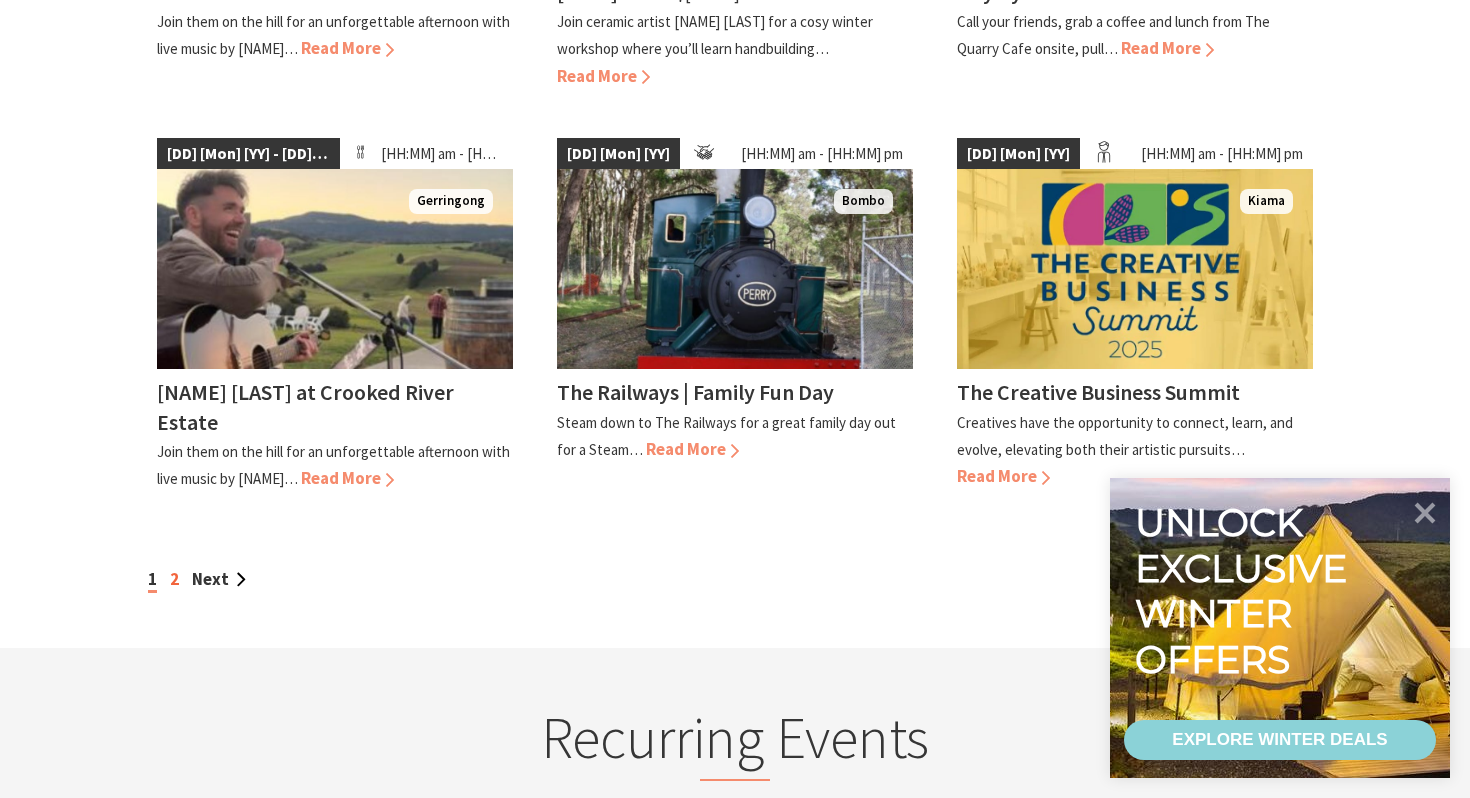 click on "2" at bounding box center (174, 579) 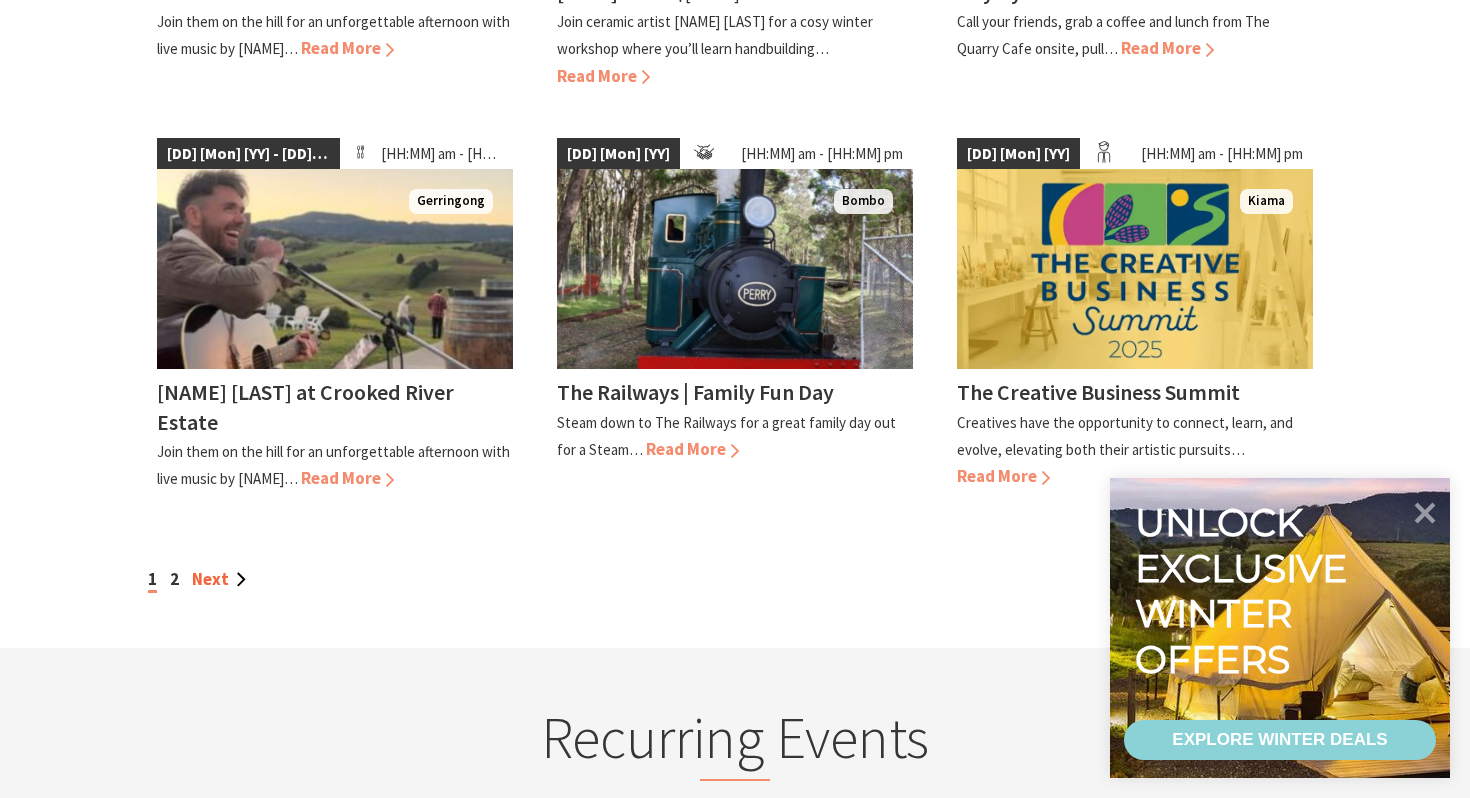 click on "Next" at bounding box center (219, 579) 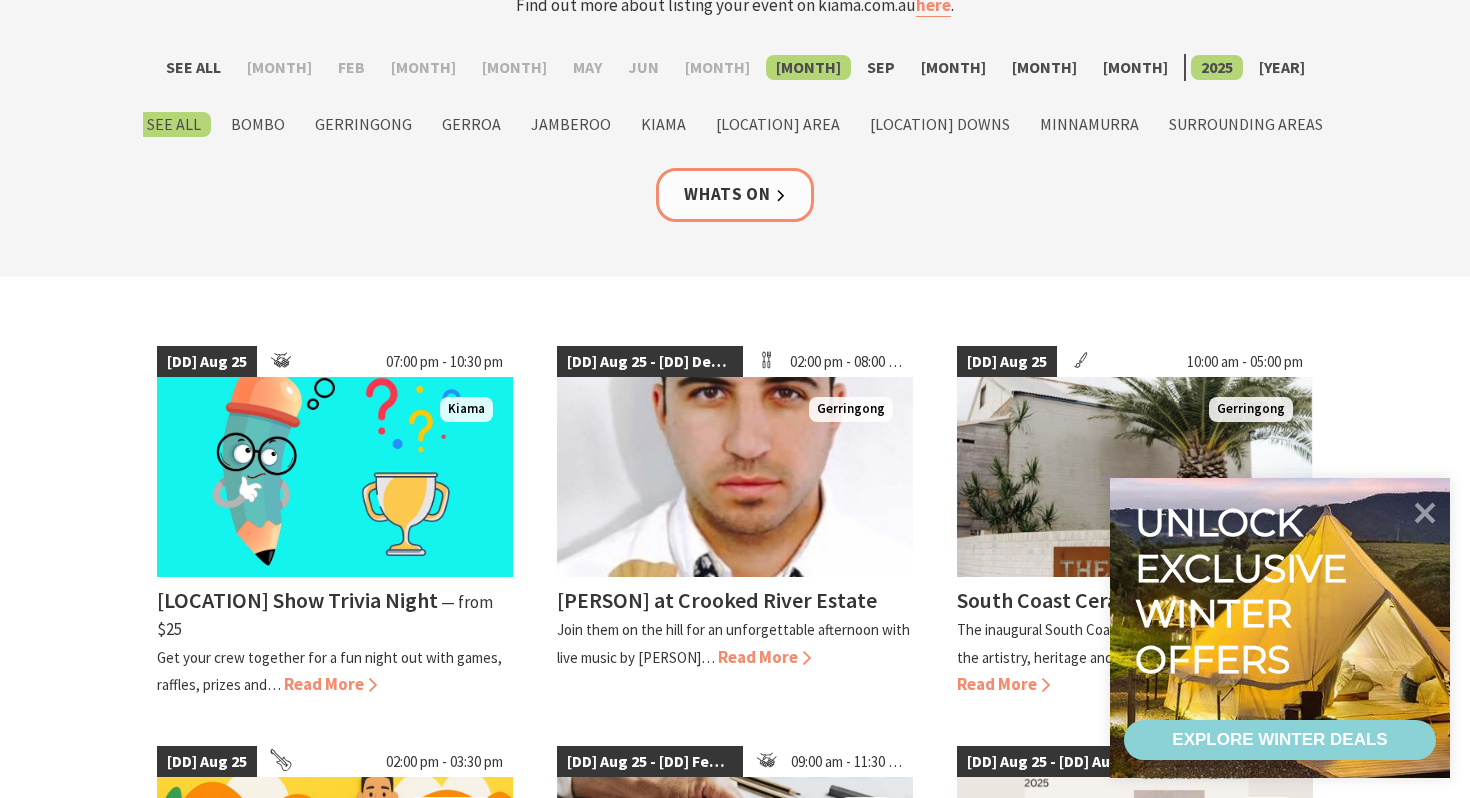 scroll, scrollTop: 0, scrollLeft: 0, axis: both 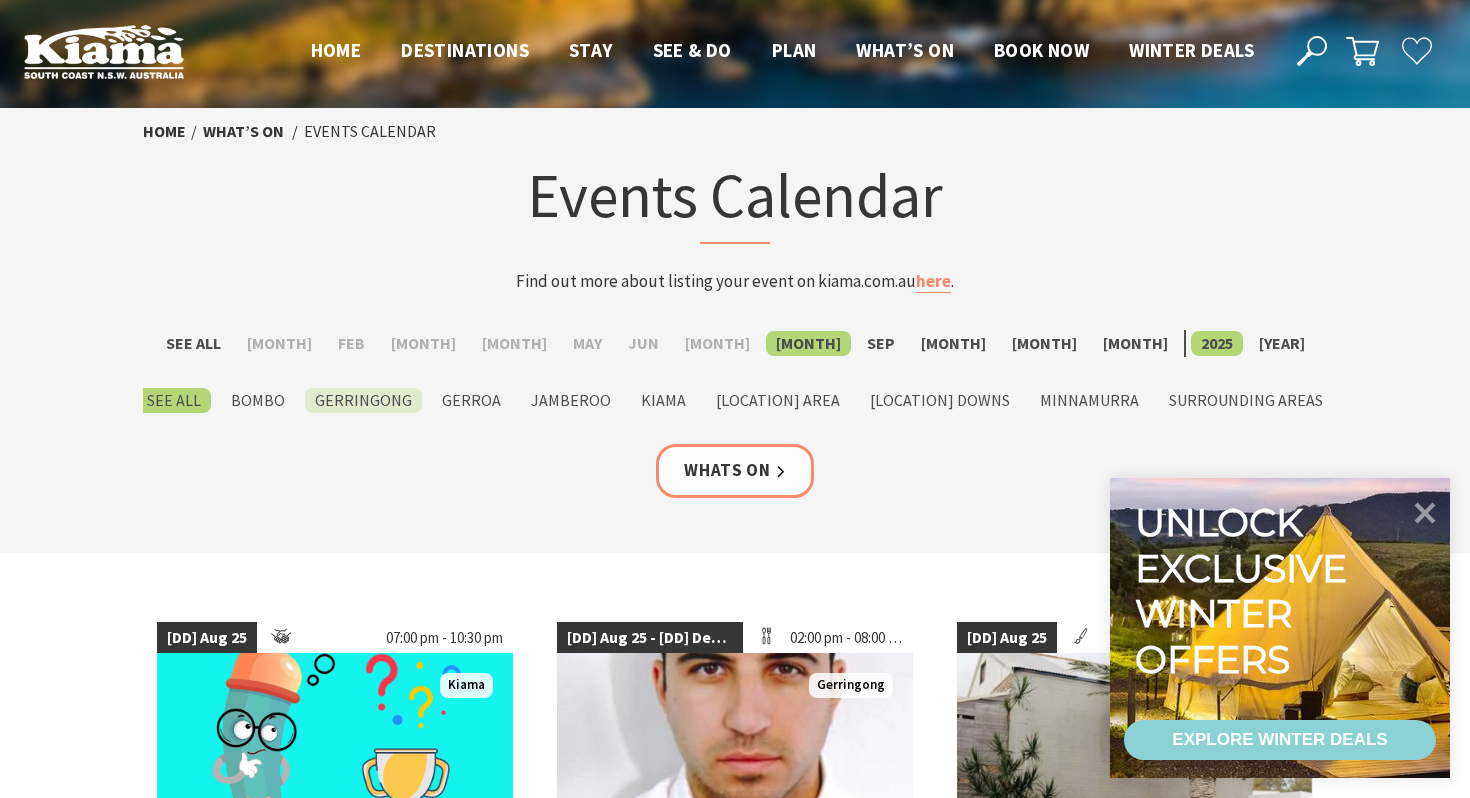 click on "Gerringong" at bounding box center [363, 400] 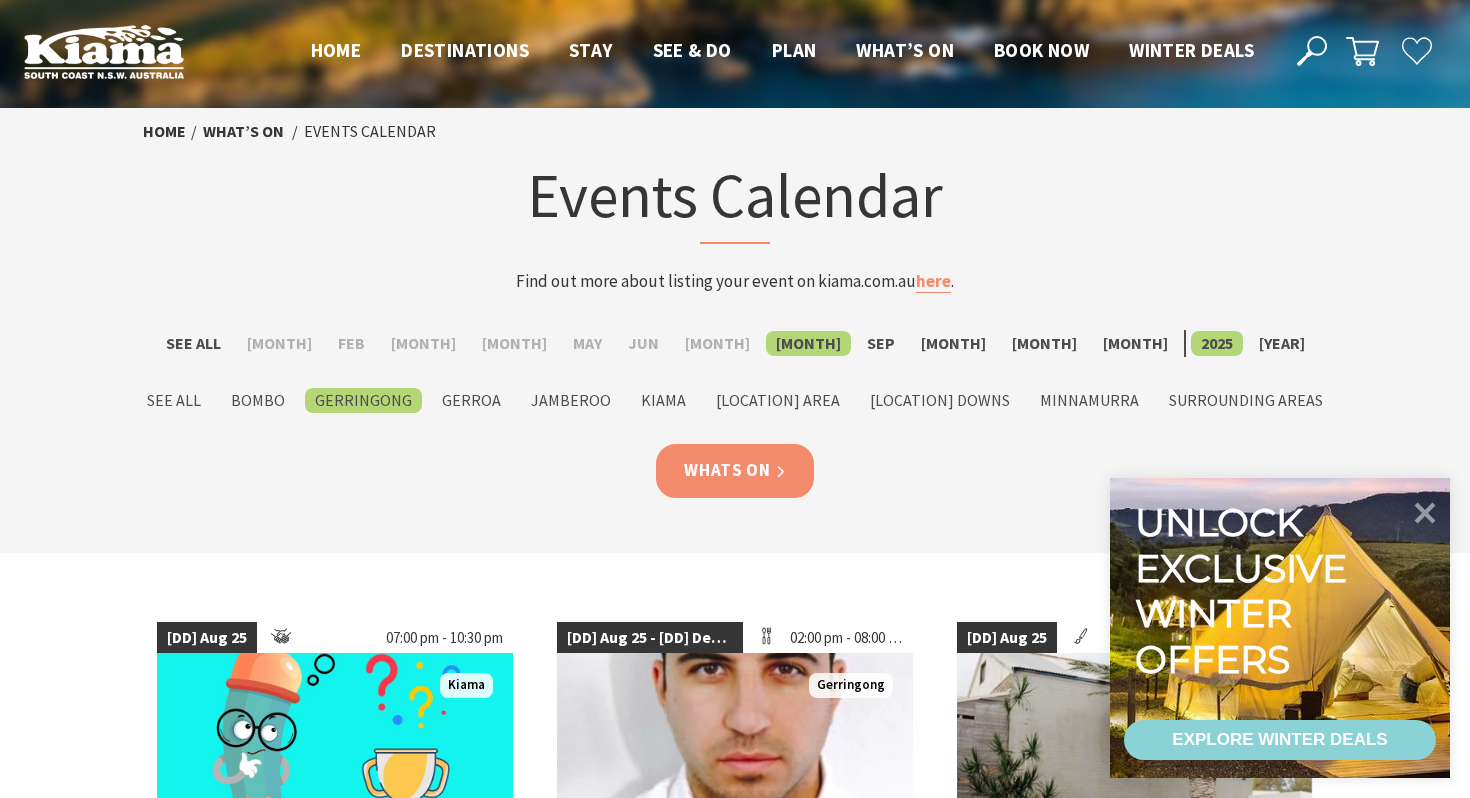 click on "Whats On" at bounding box center (735, 470) 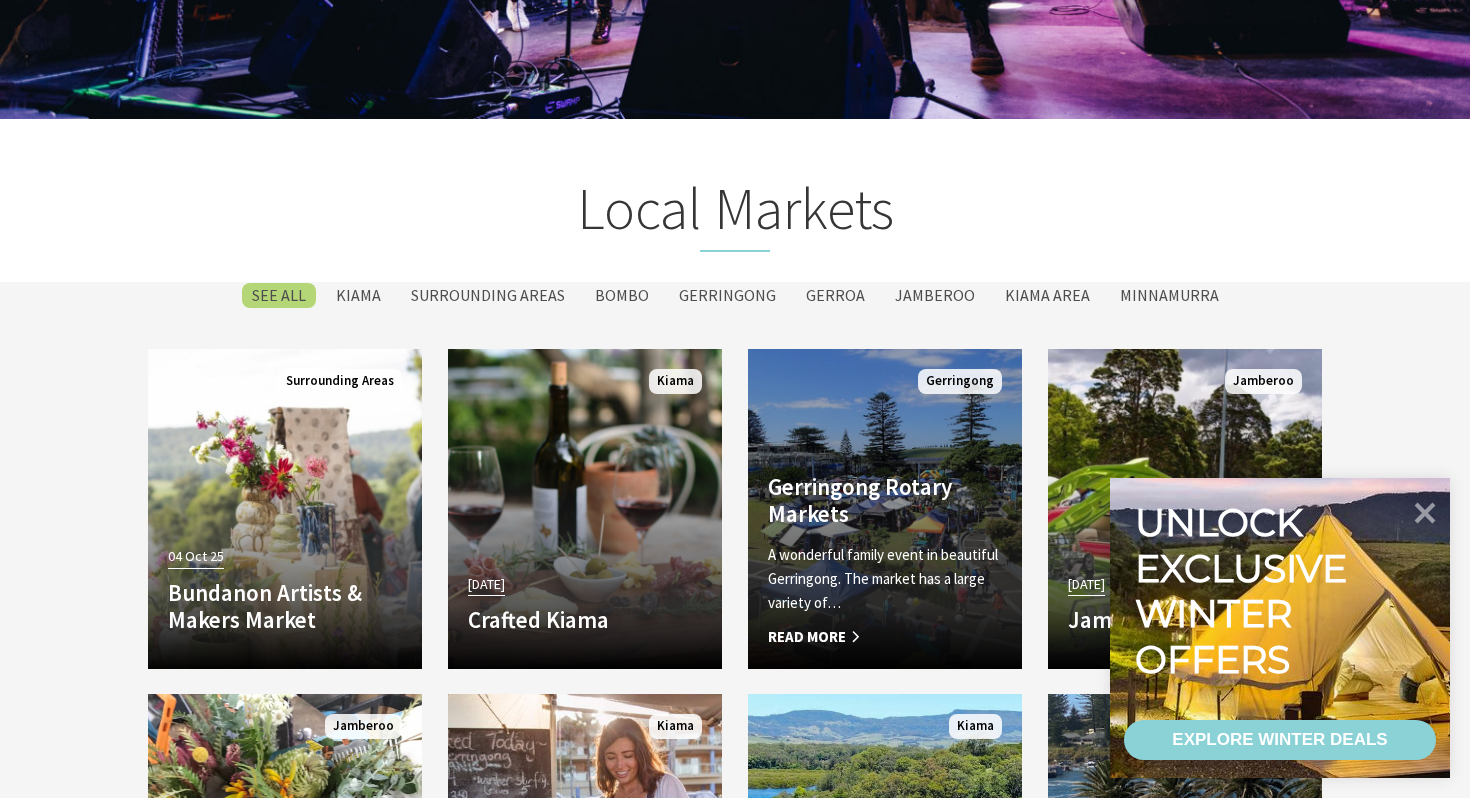 scroll, scrollTop: 3097, scrollLeft: 0, axis: vertical 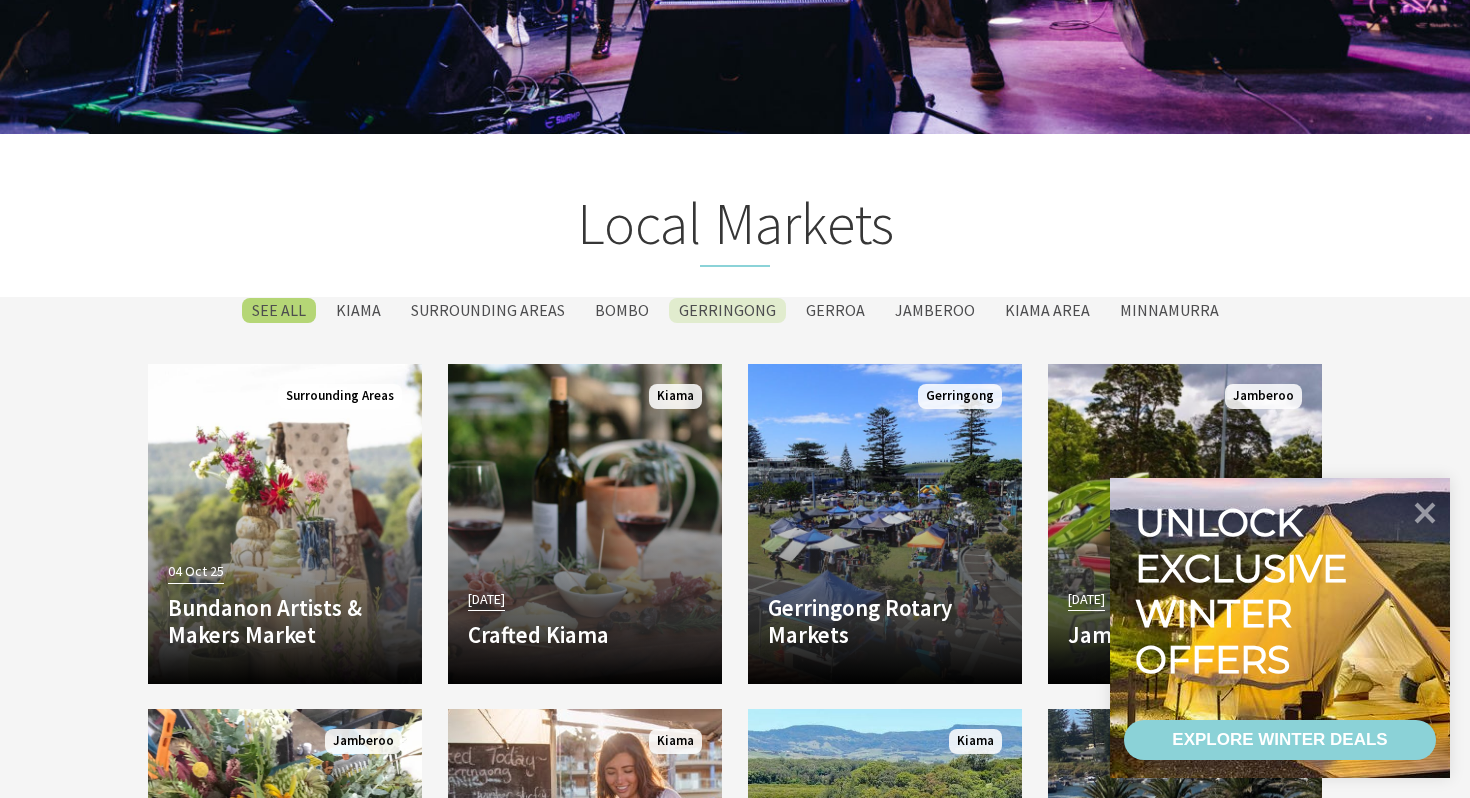 click on "Gerringong" at bounding box center [727, 310] 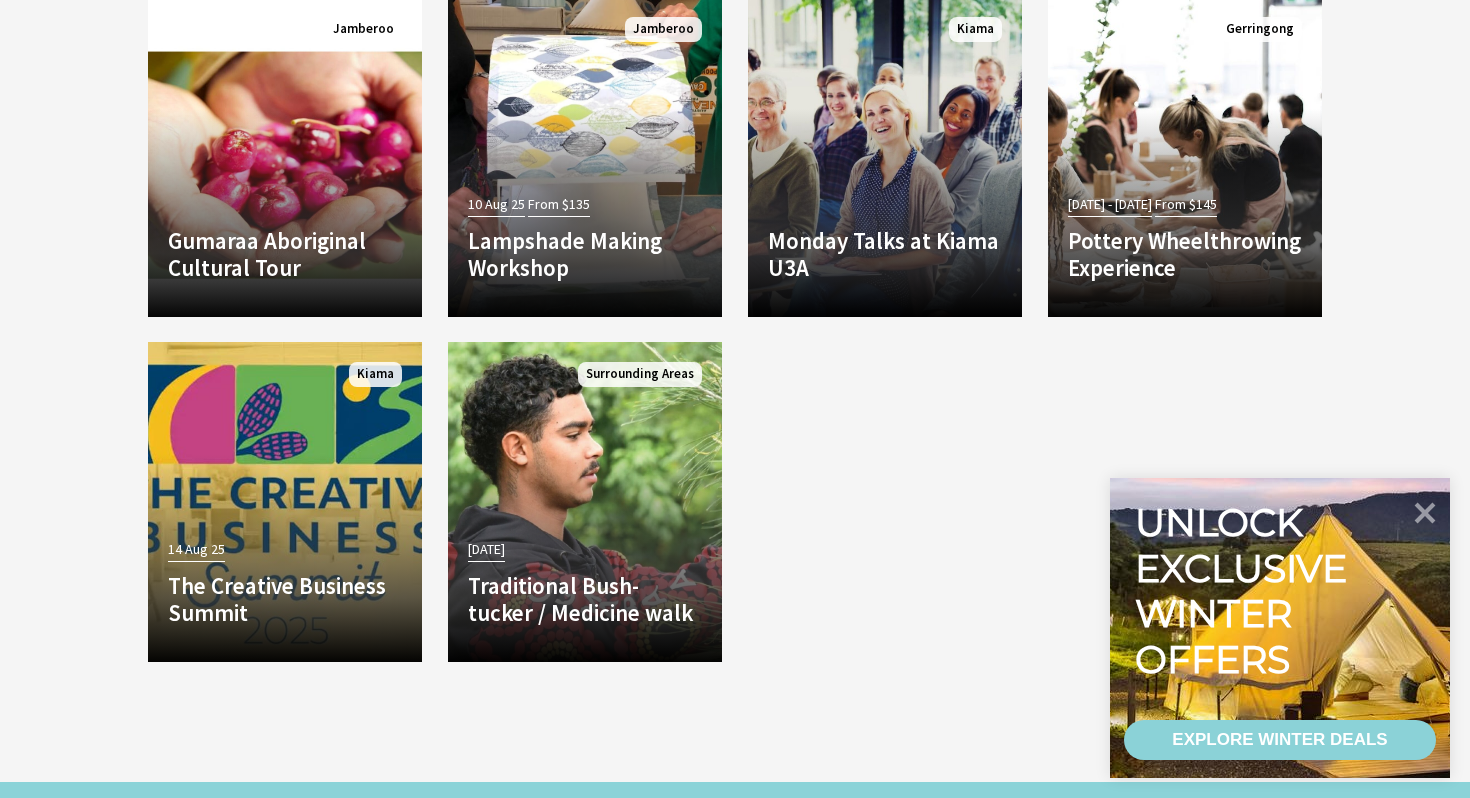 scroll, scrollTop: 6199, scrollLeft: 0, axis: vertical 